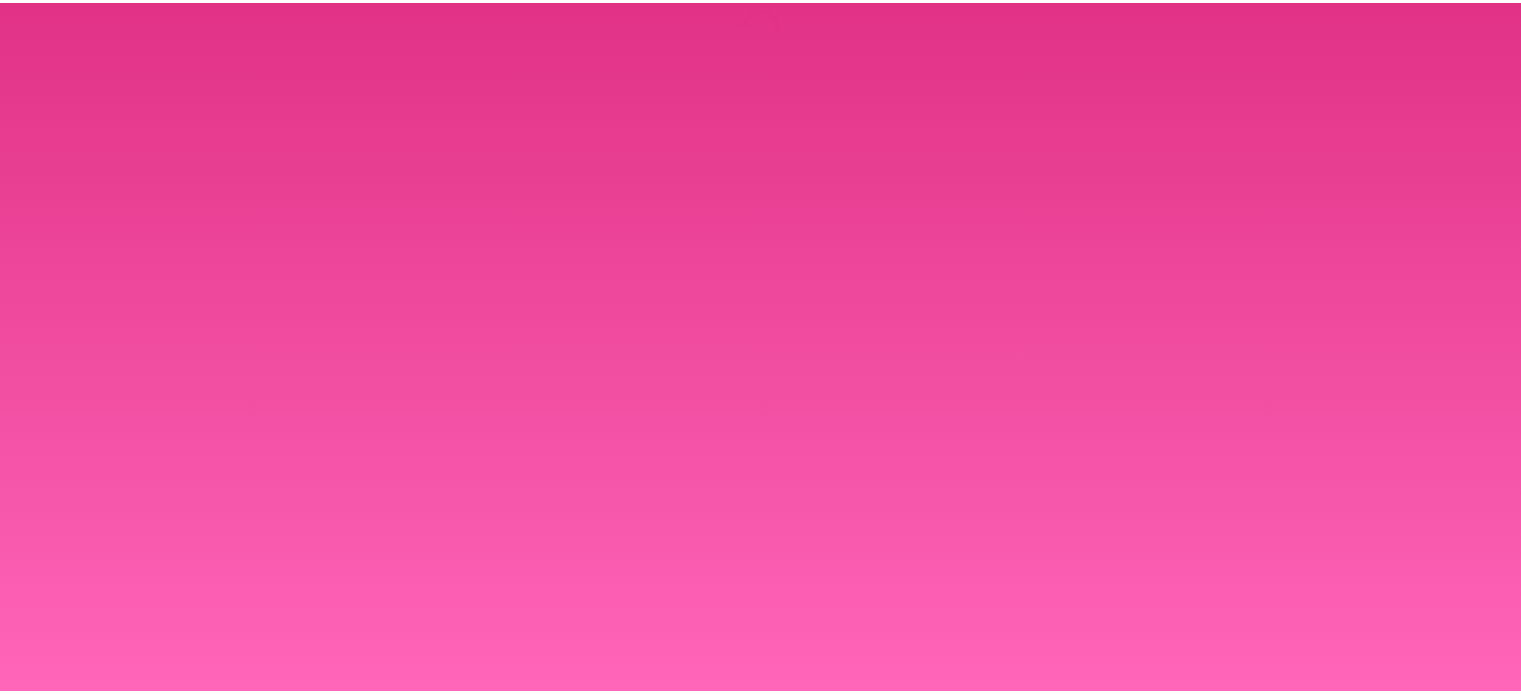 scroll, scrollTop: 0, scrollLeft: 0, axis: both 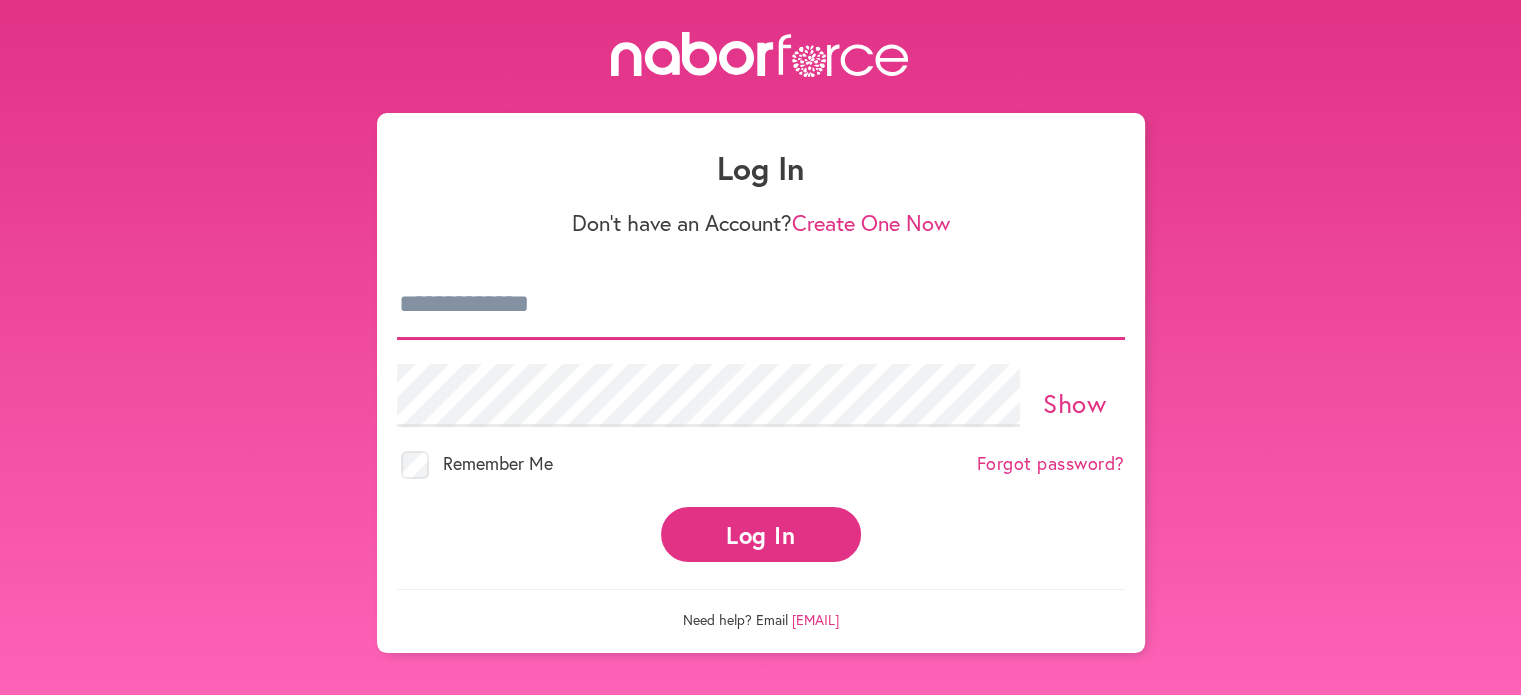 type on "**********" 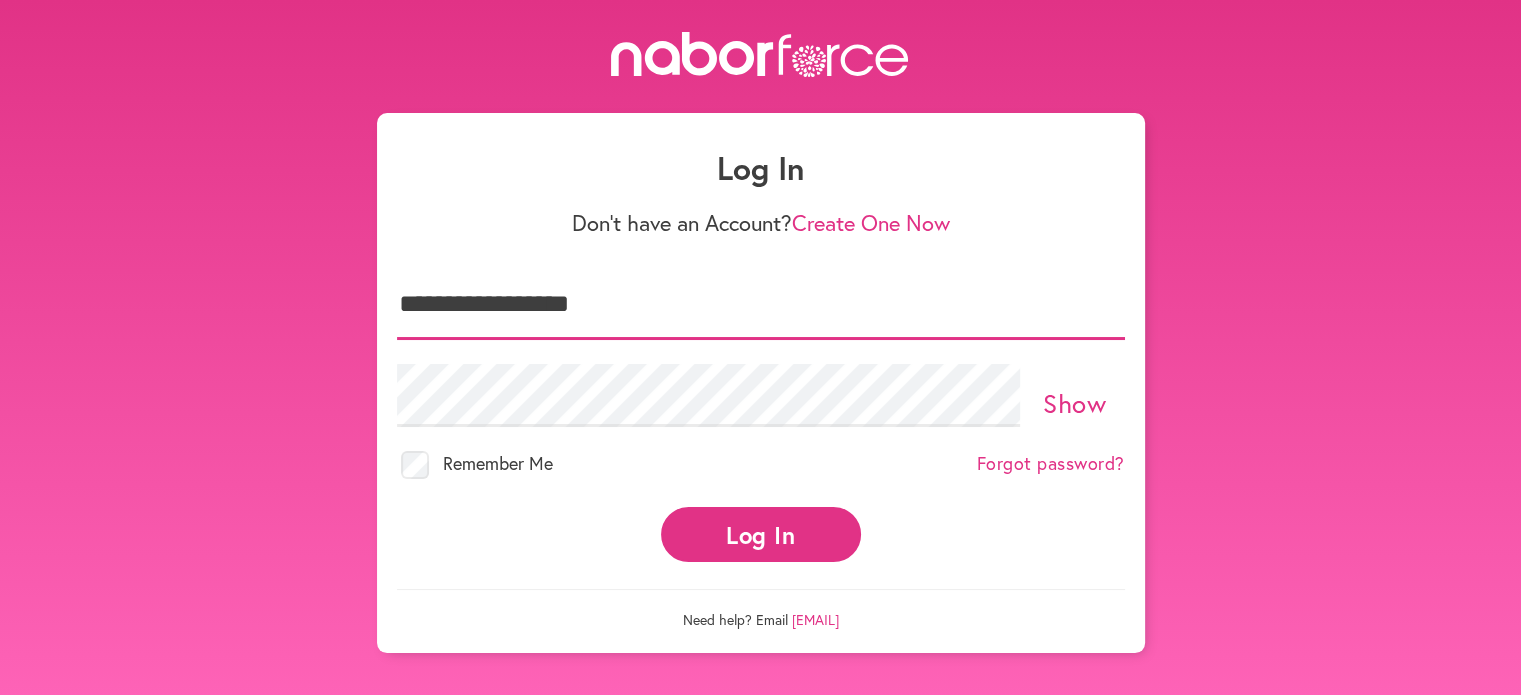 click on "**********" at bounding box center (761, 305) 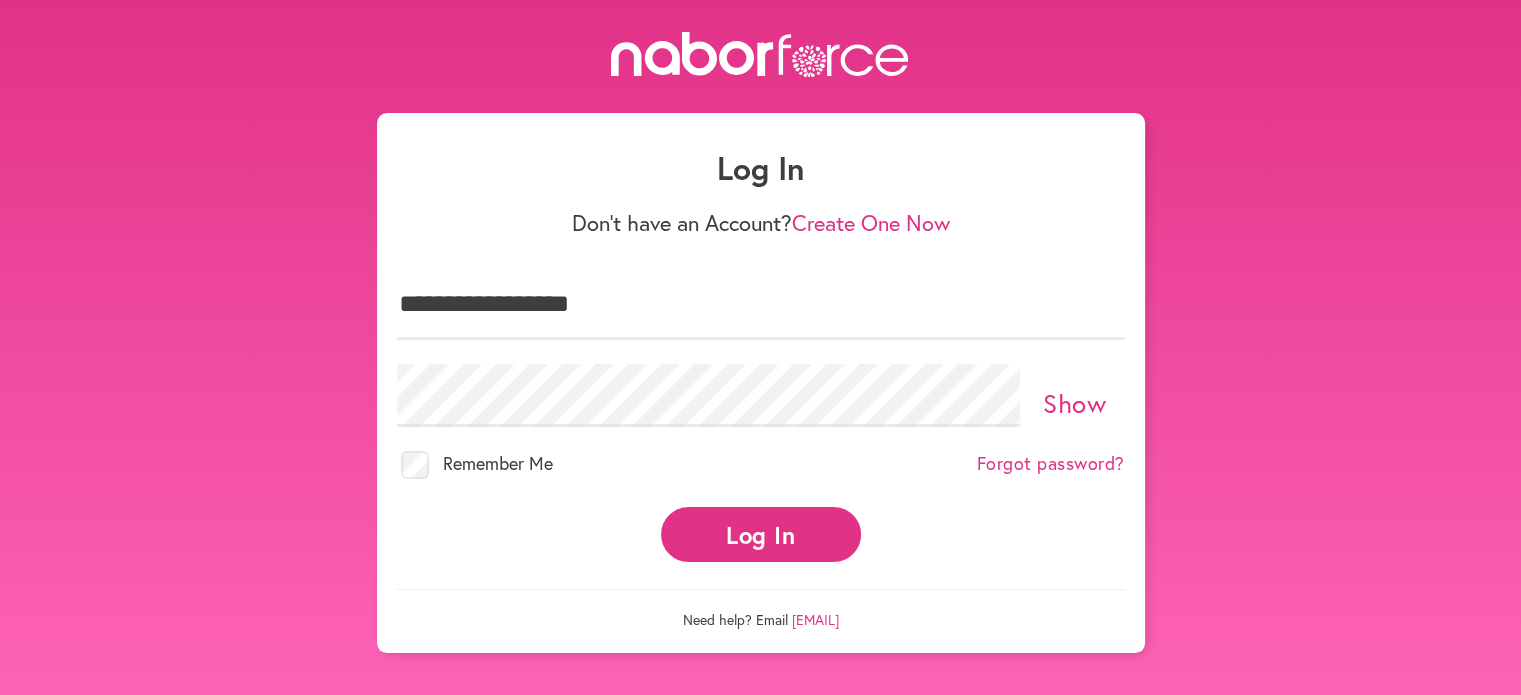 click on "Log In" at bounding box center [761, 534] 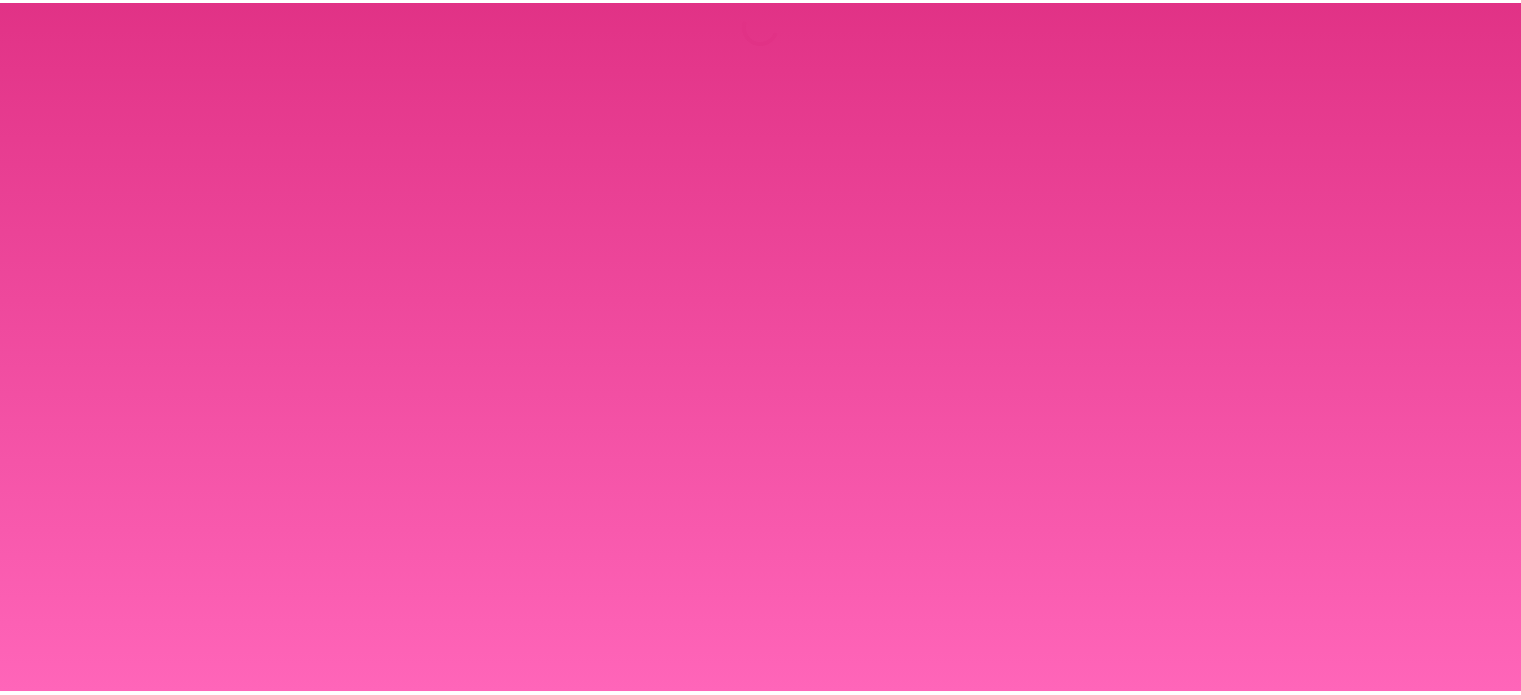 scroll, scrollTop: 0, scrollLeft: 0, axis: both 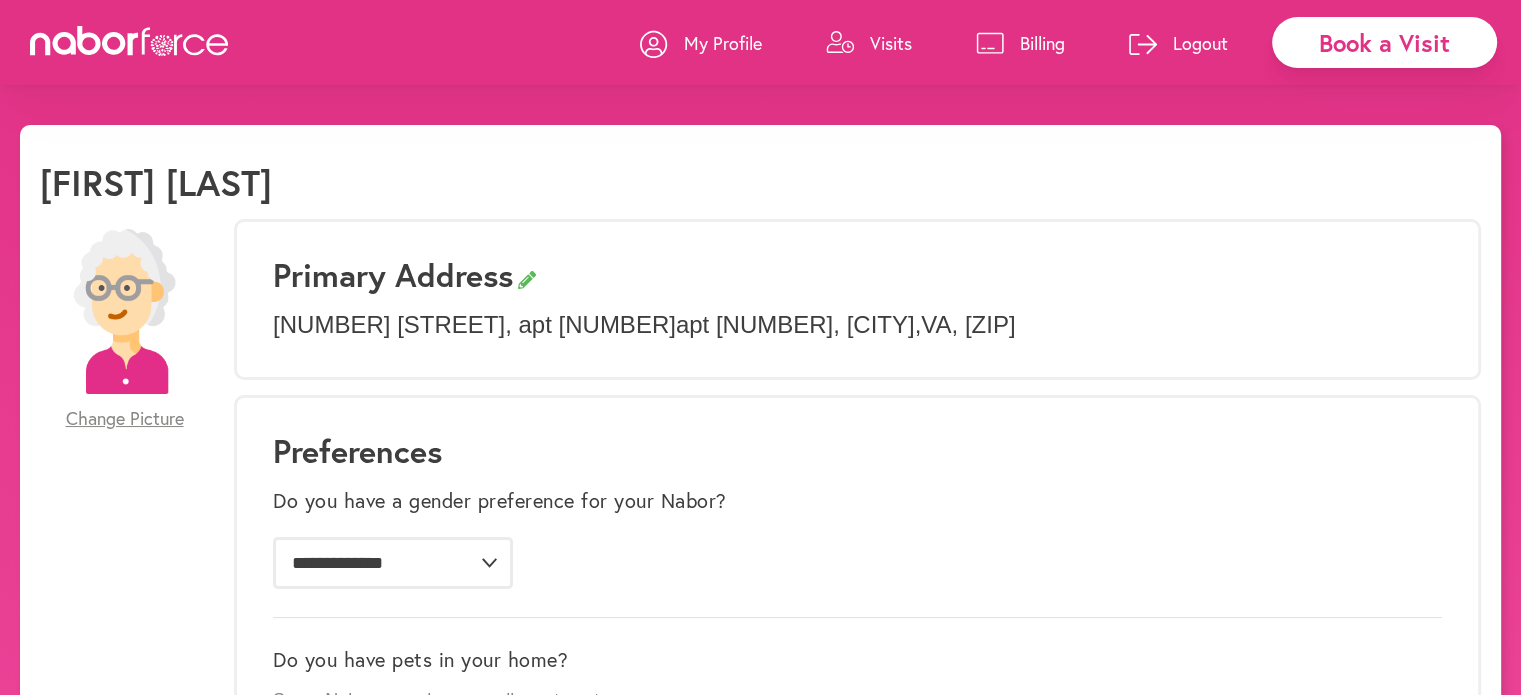 click on "Book a Visit" at bounding box center (1384, 42) 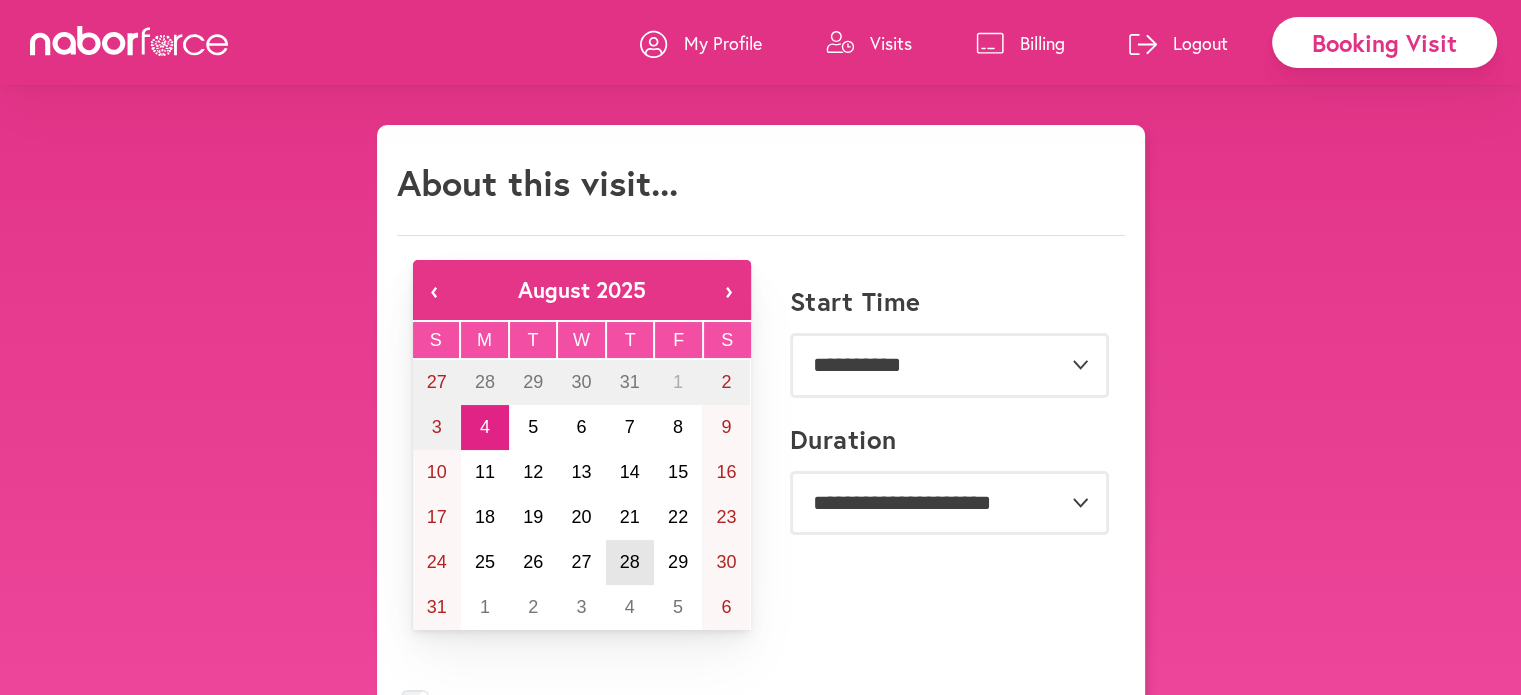click on "28" at bounding box center (630, 562) 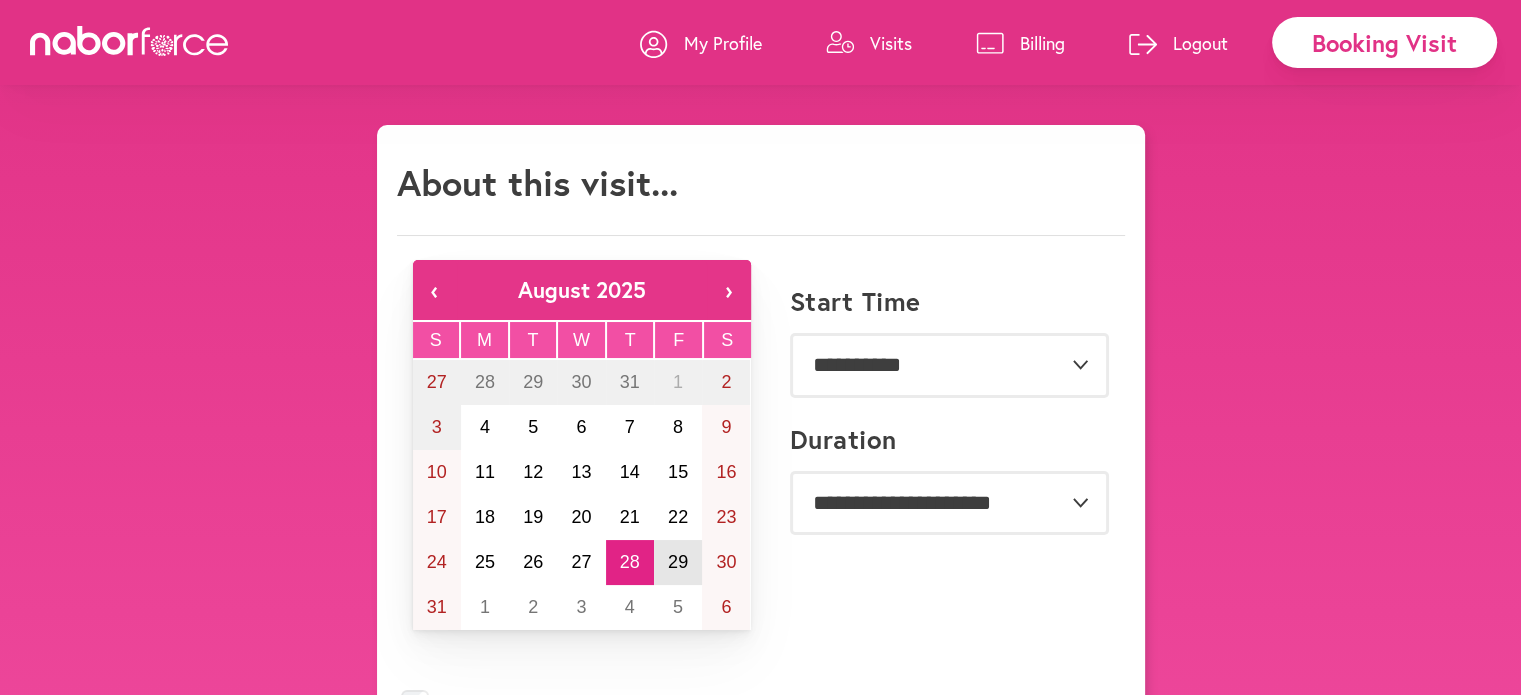 click on "29" at bounding box center [678, 562] 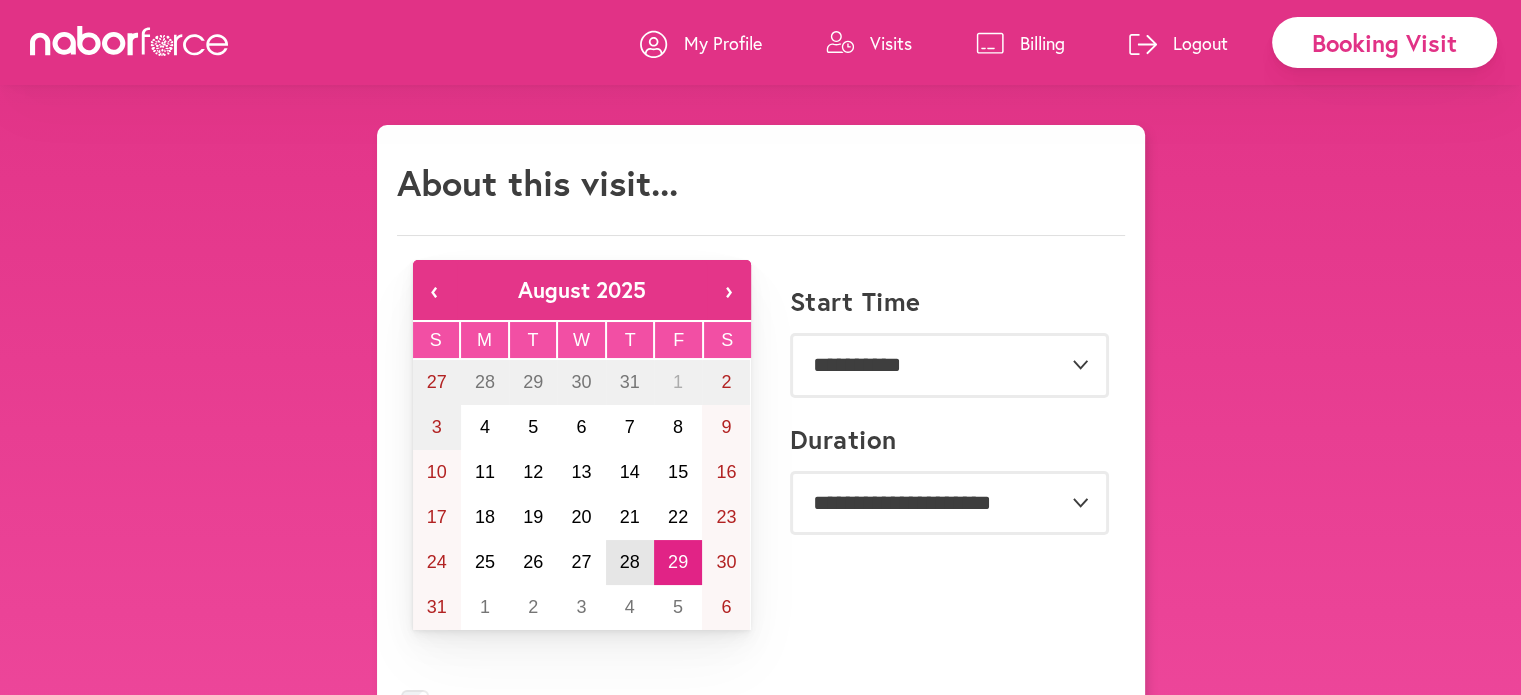 click on "28" at bounding box center [630, 562] 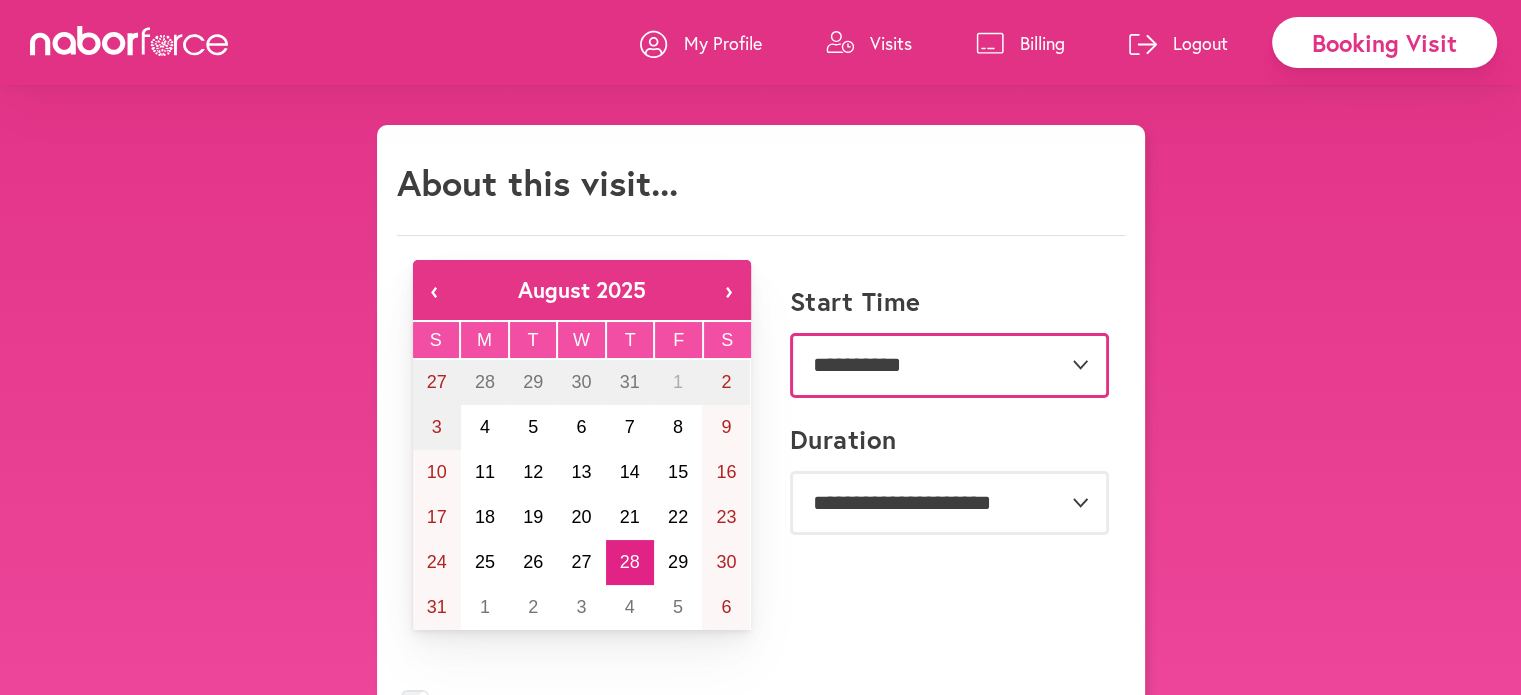 click on "**********" at bounding box center [949, 365] 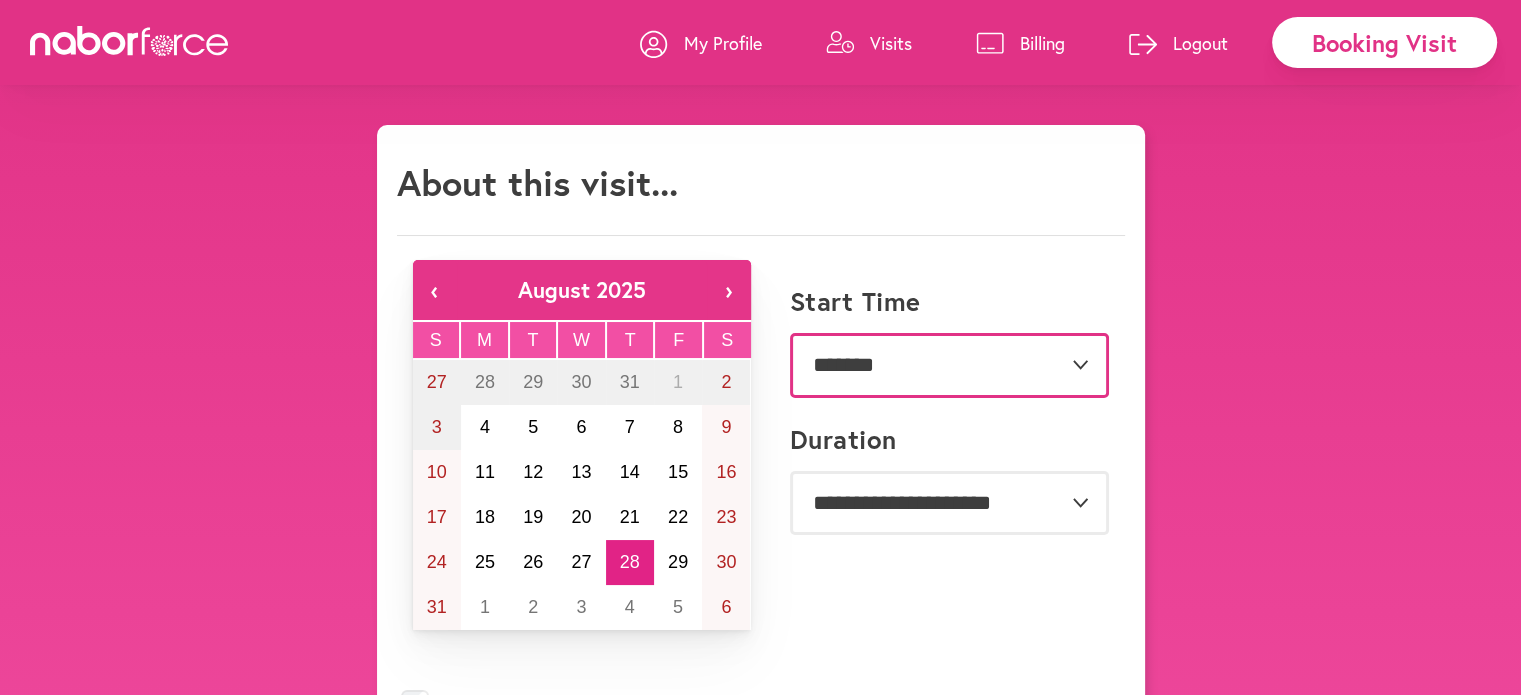 click on "**********" at bounding box center (949, 365) 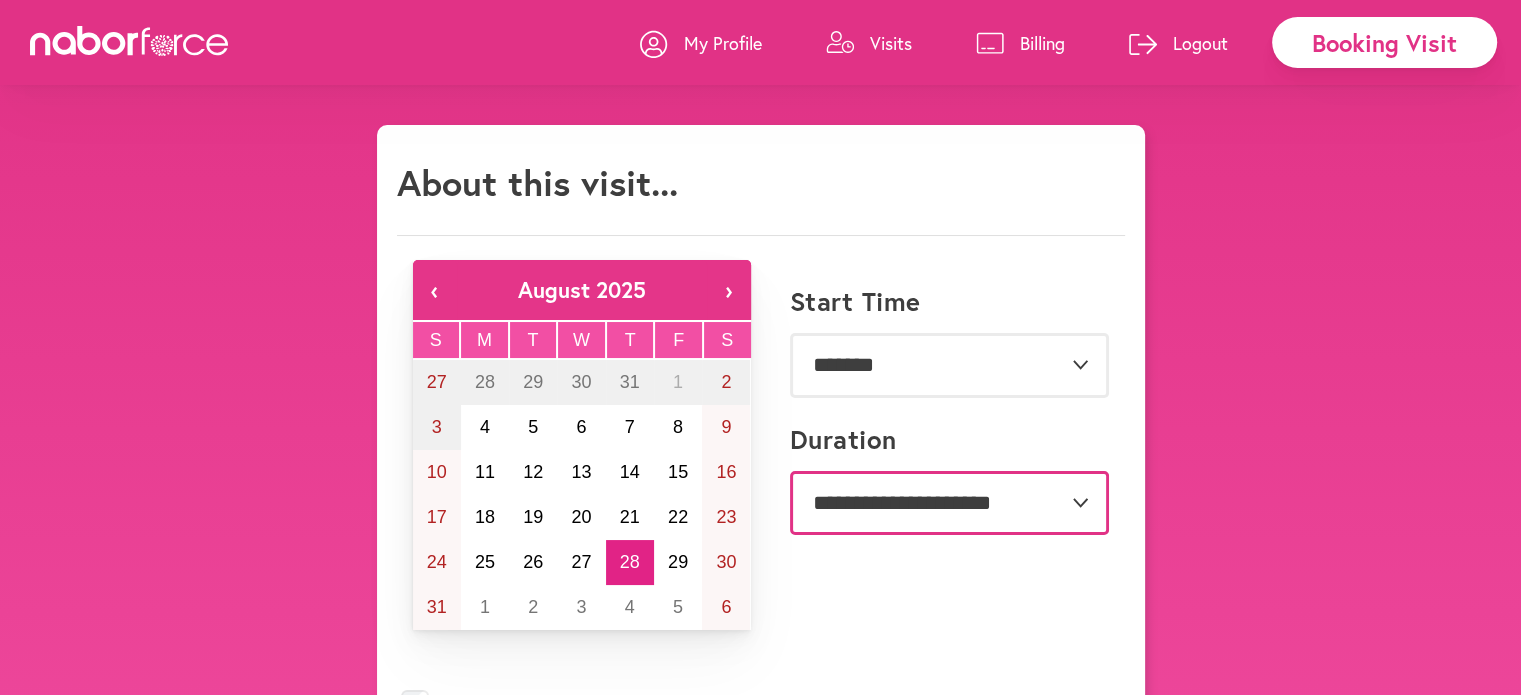 click on "**********" at bounding box center [949, 503] 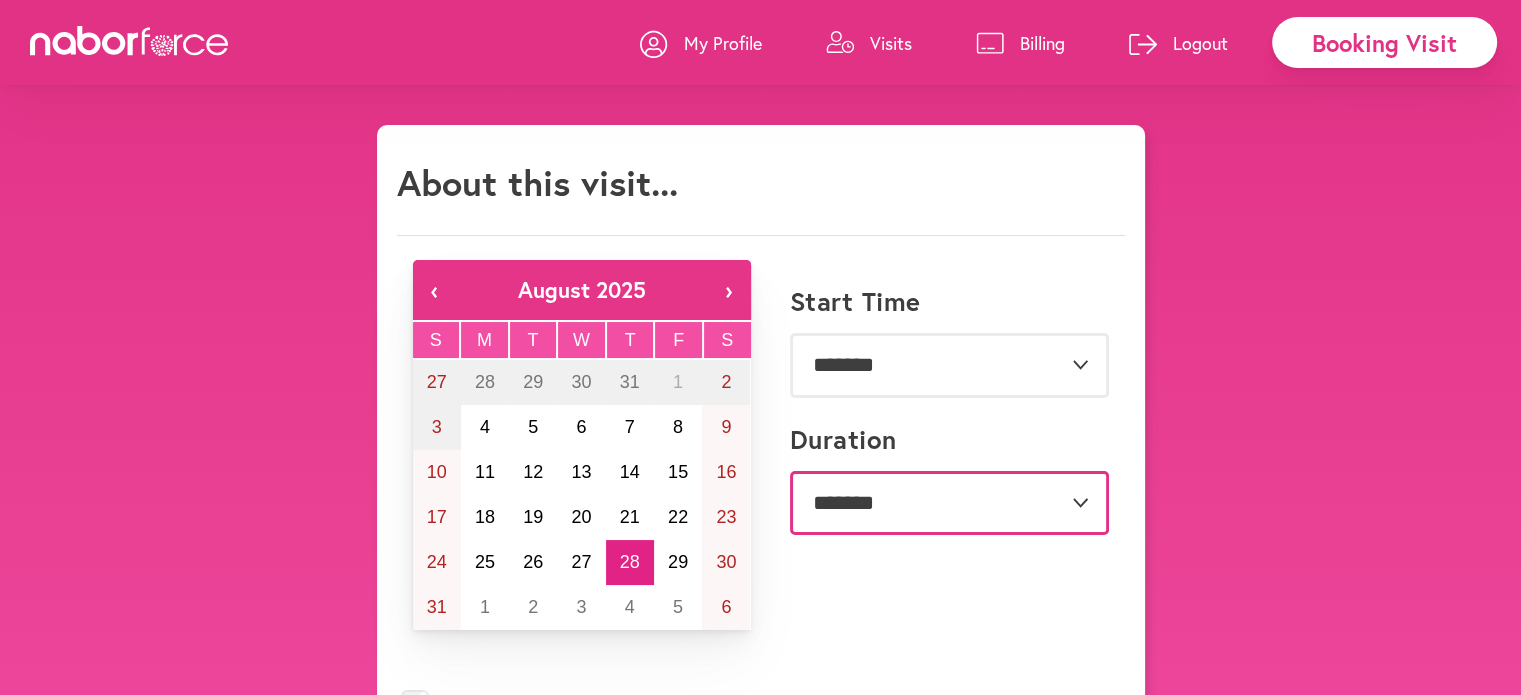click on "**********" at bounding box center (949, 503) 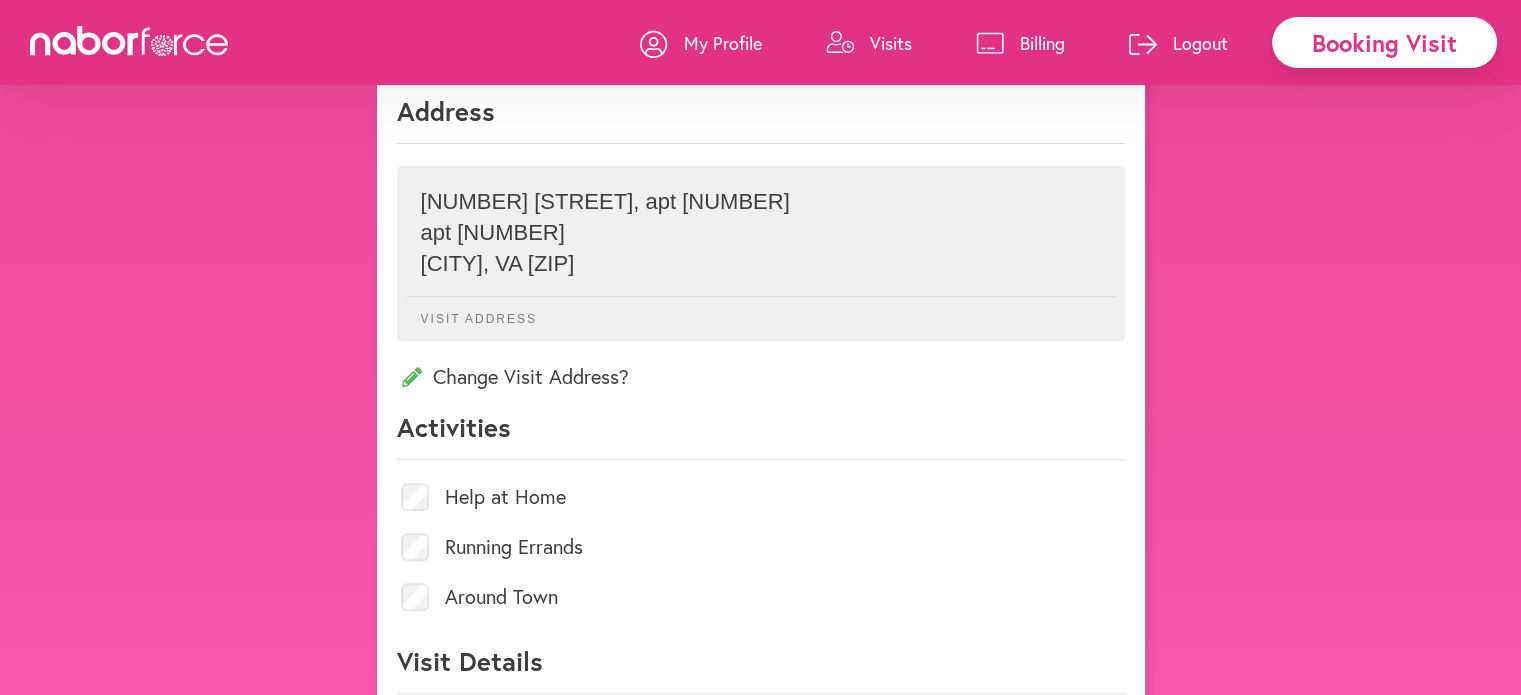 scroll, scrollTop: 700, scrollLeft: 0, axis: vertical 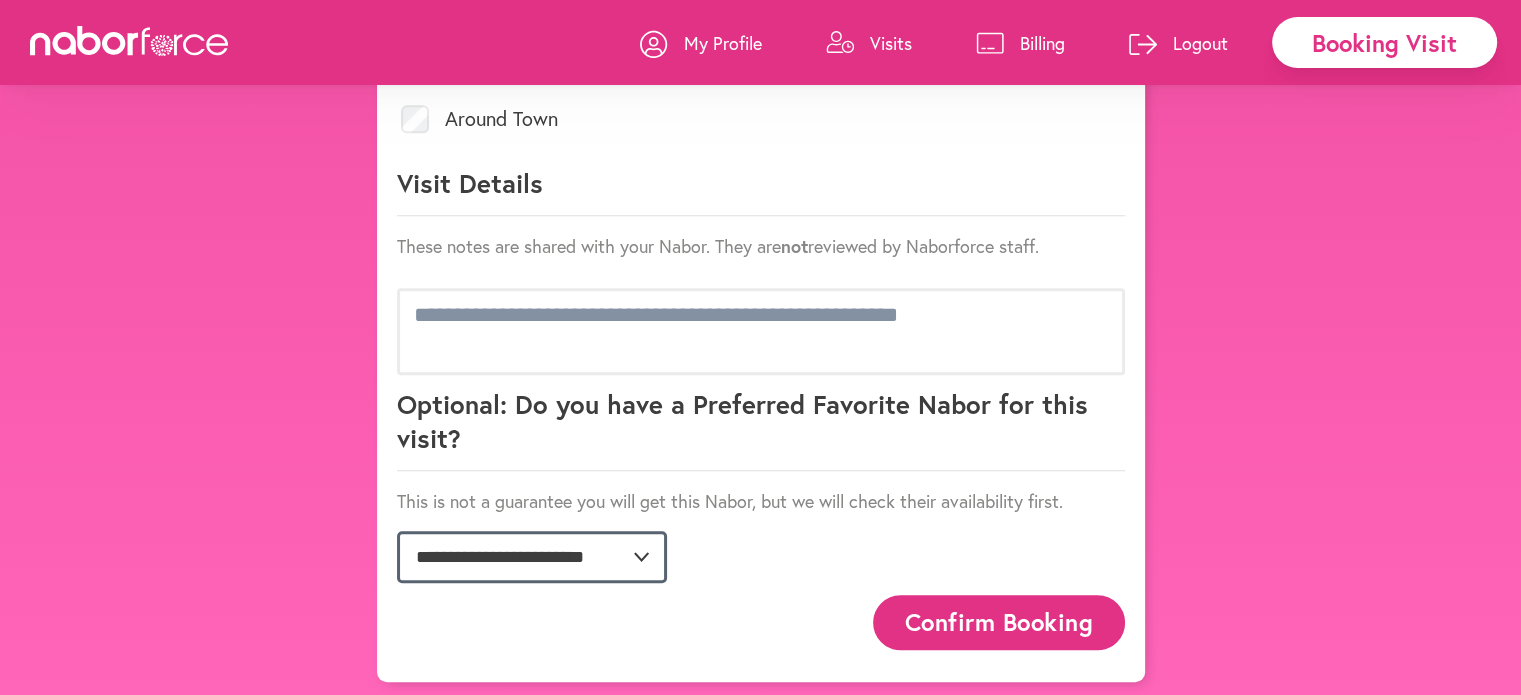 click on "**********" 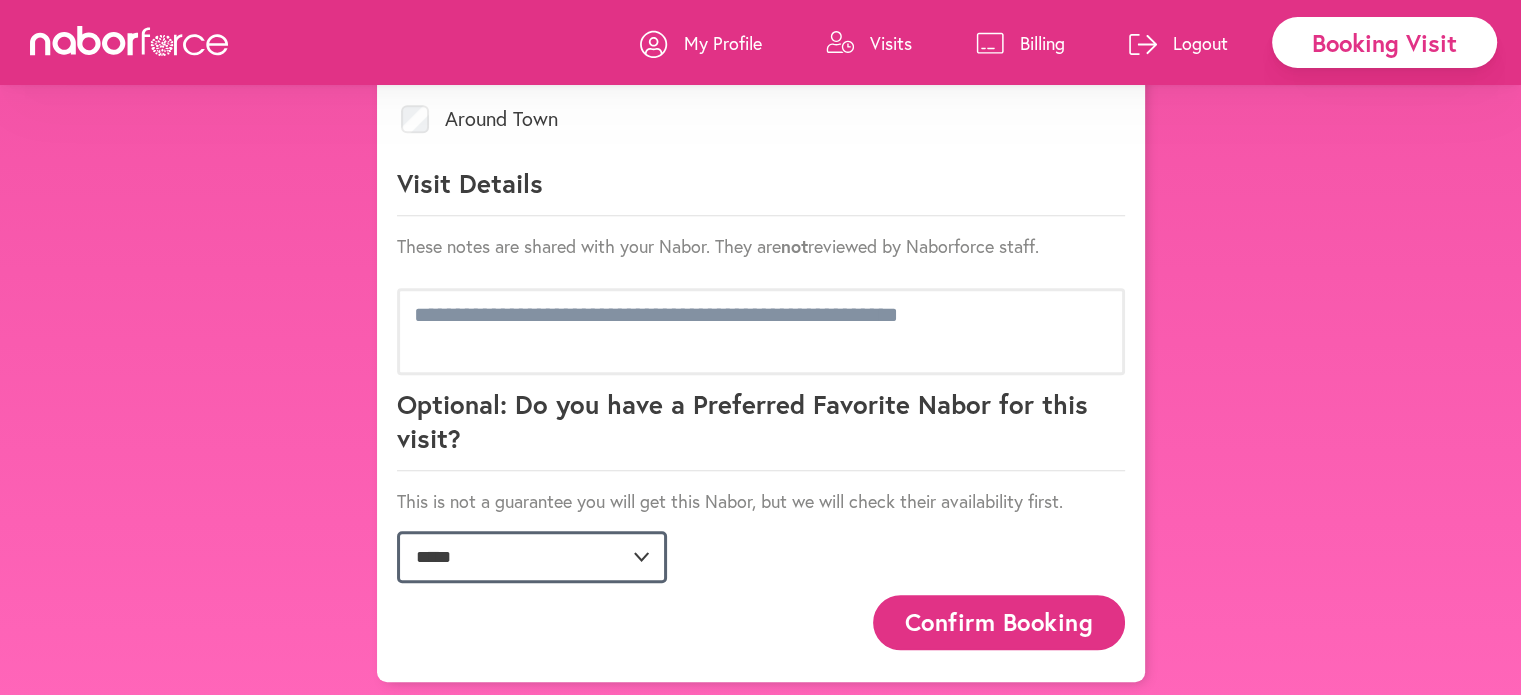 click on "**********" 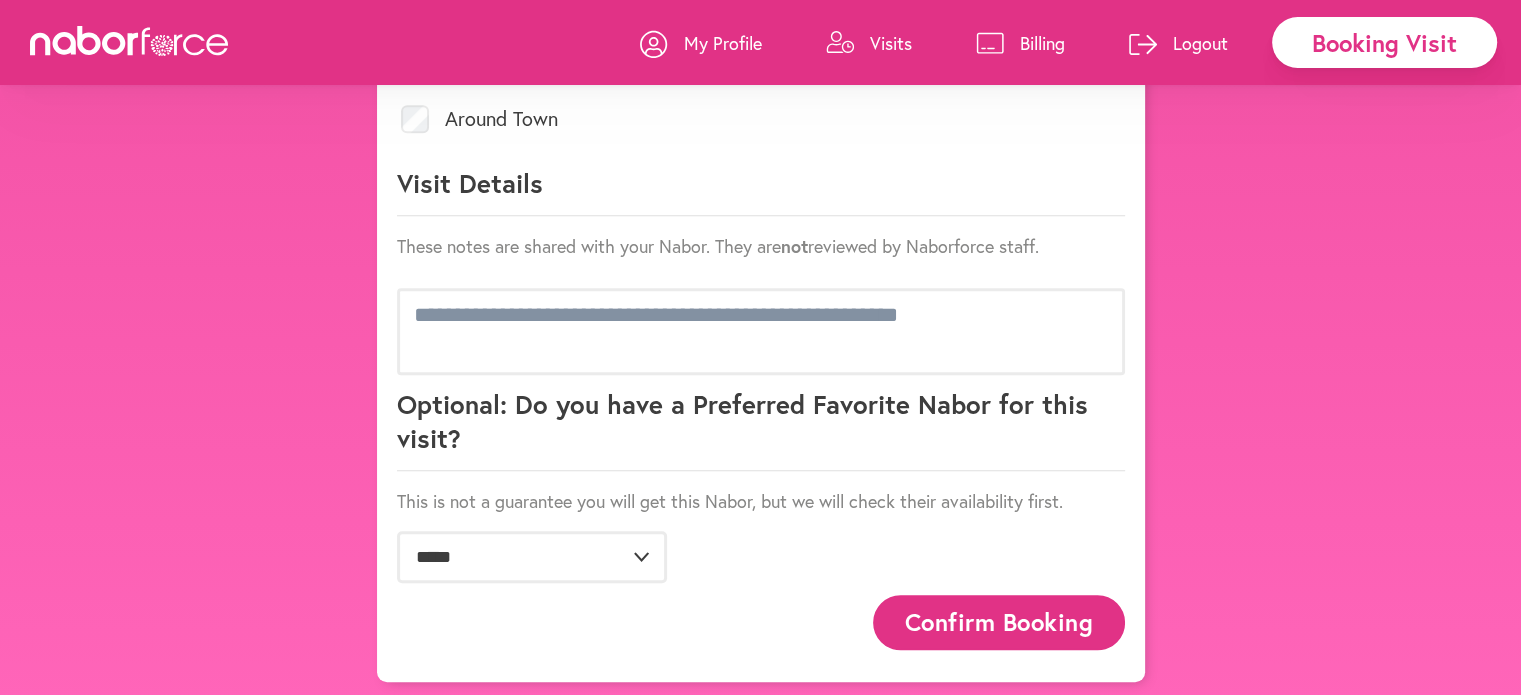 click on "Confirm Booking" at bounding box center (999, 622) 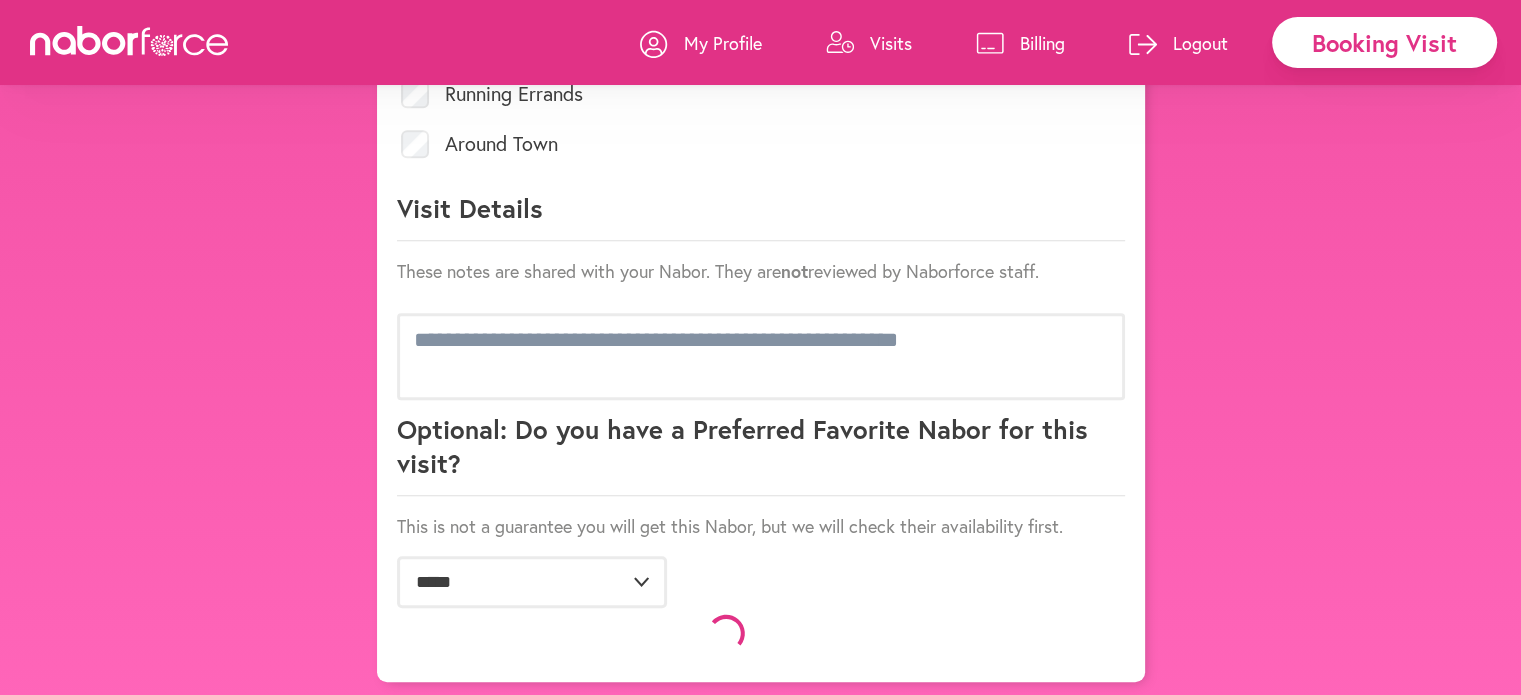 scroll, scrollTop: 1132, scrollLeft: 0, axis: vertical 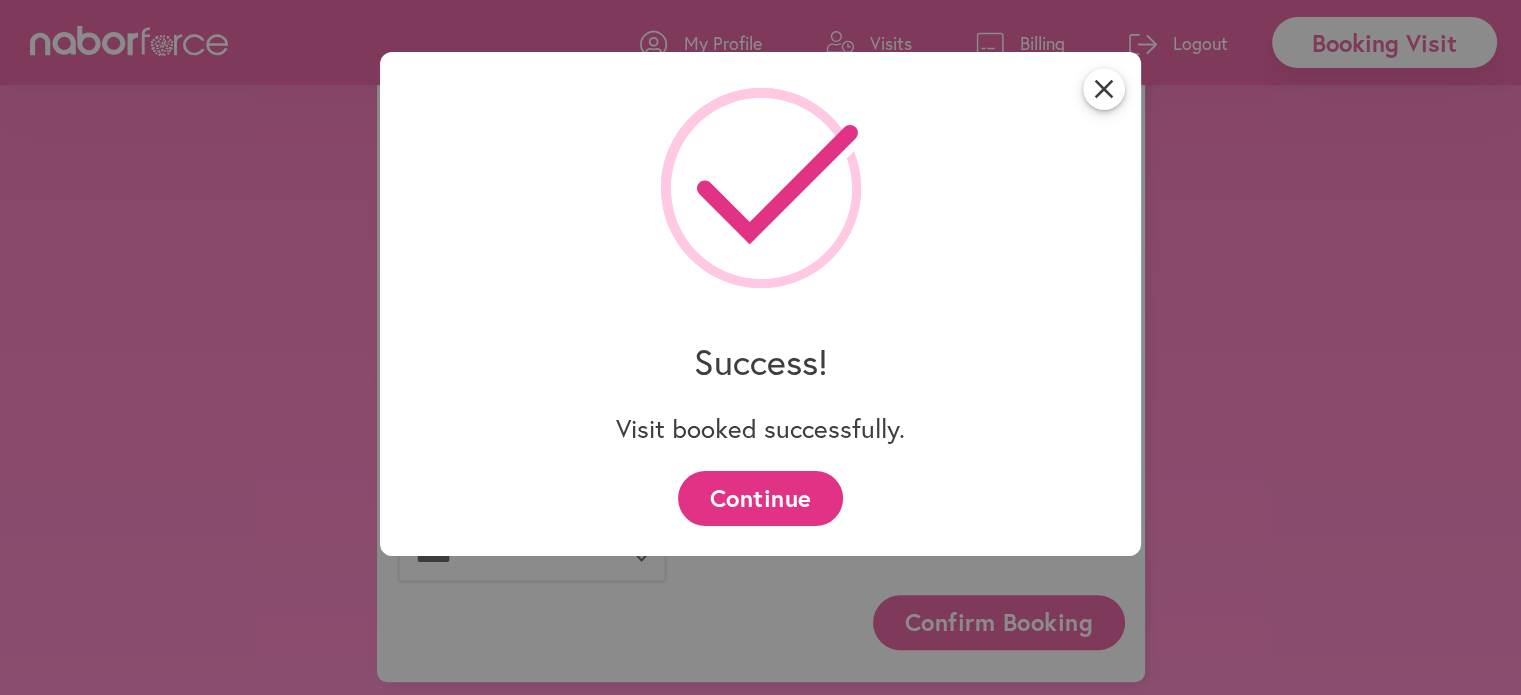 click on "Continue" at bounding box center (760, 498) 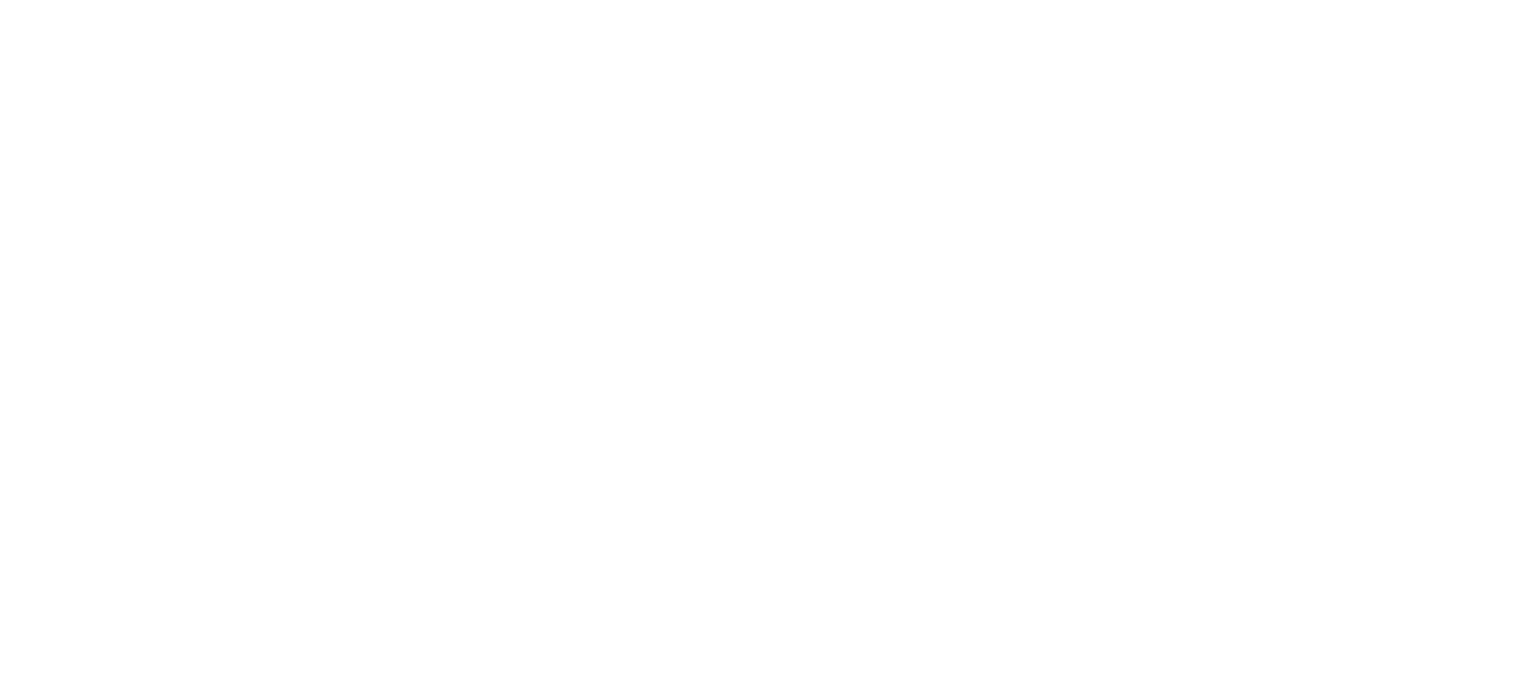 scroll, scrollTop: 0, scrollLeft: 0, axis: both 